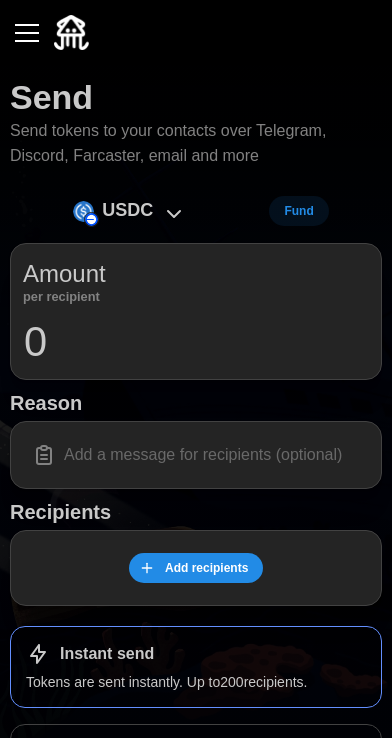 scroll, scrollTop: 0, scrollLeft: 0, axis: both 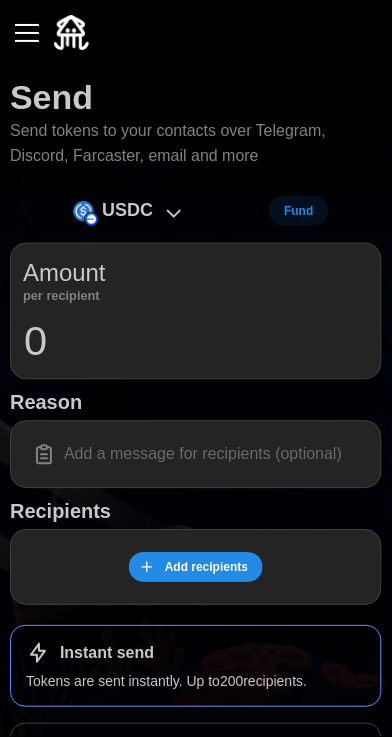 click at bounding box center [27, 33] 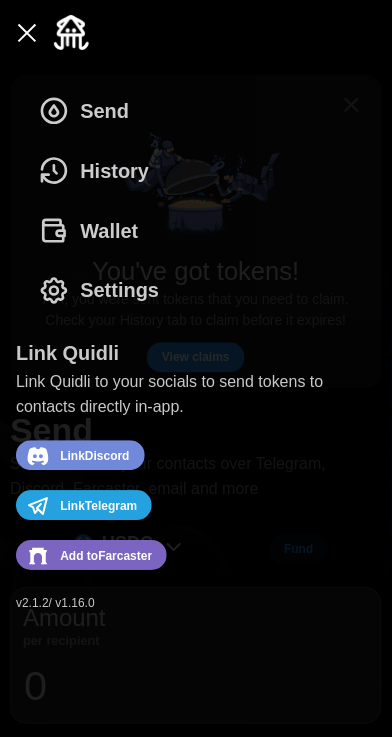 click at bounding box center (27, 33) 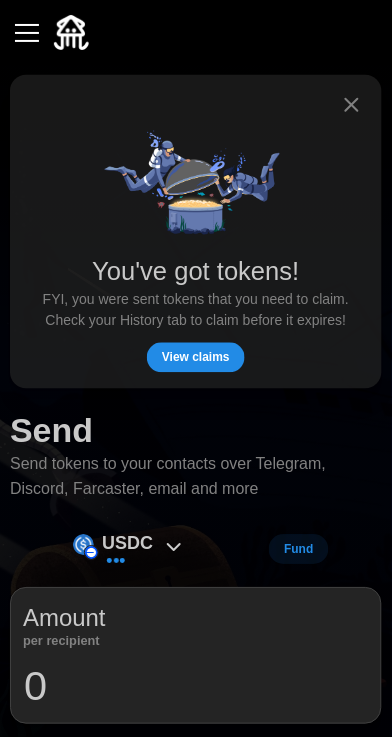 click on "View claims" at bounding box center (196, 358) 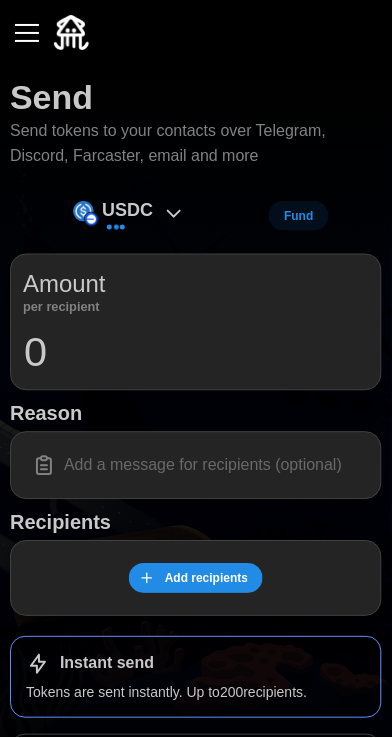 click on "USDC Fund" at bounding box center (196, 216) 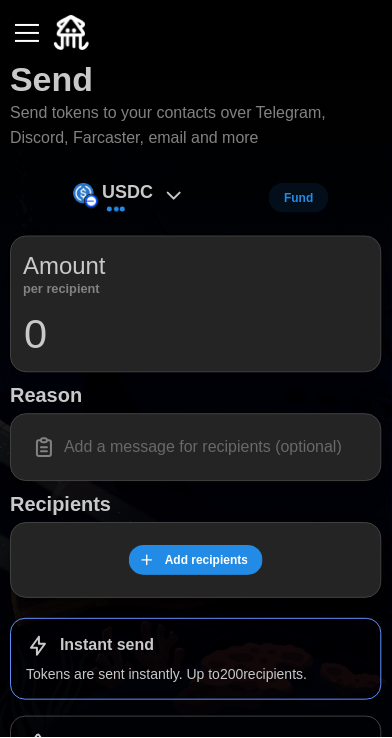 scroll, scrollTop: 0, scrollLeft: 0, axis: both 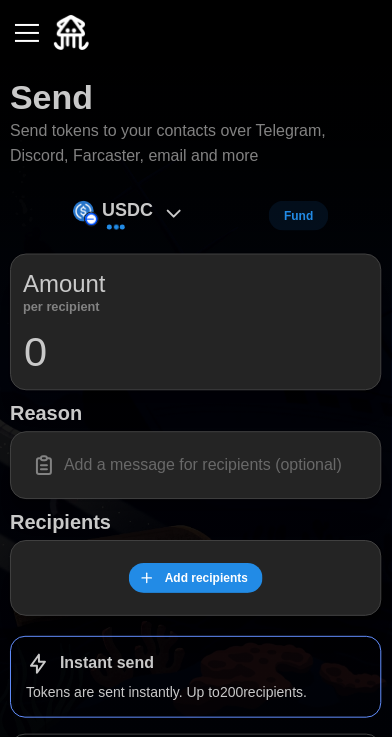 click on "USDC" at bounding box center (127, 210) 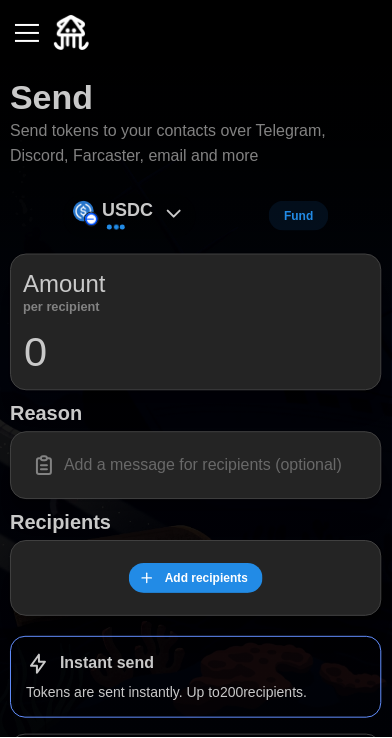 click on "USDC Fund" at bounding box center (196, 216) 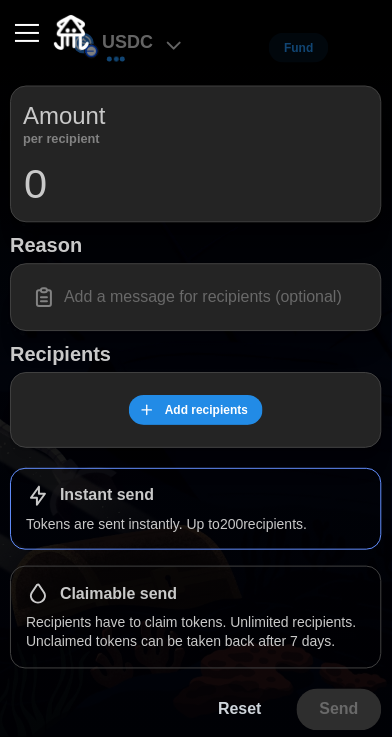 scroll, scrollTop: 0, scrollLeft: 0, axis: both 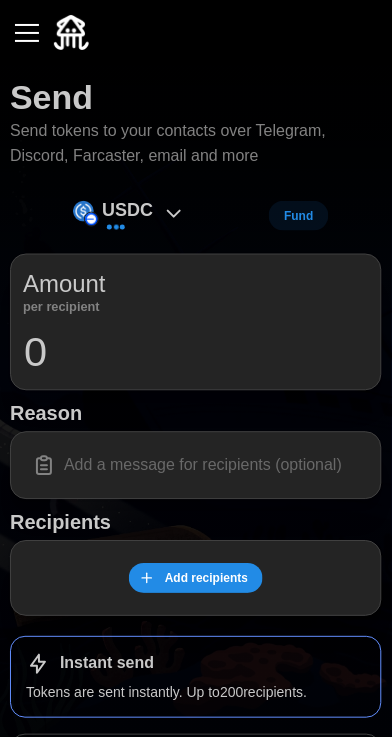 click at bounding box center (27, 33) 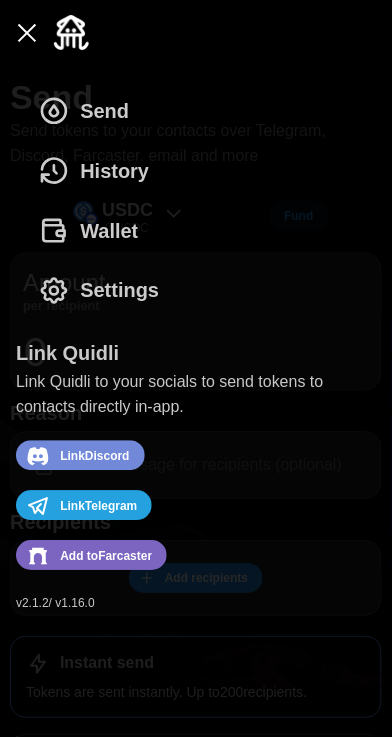 click on "Wallet" at bounding box center (88, 231) 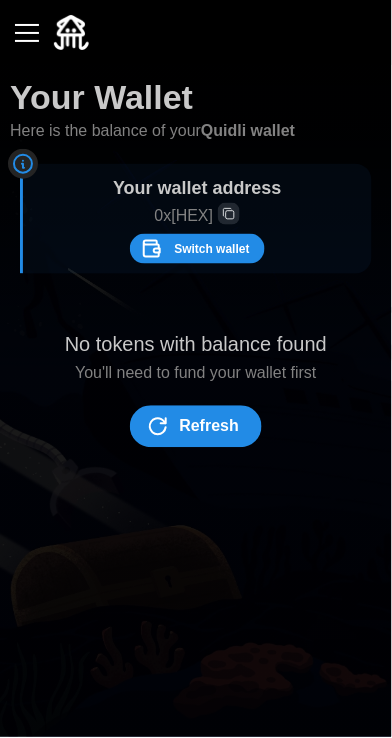 click on "Refresh" at bounding box center [193, 427] 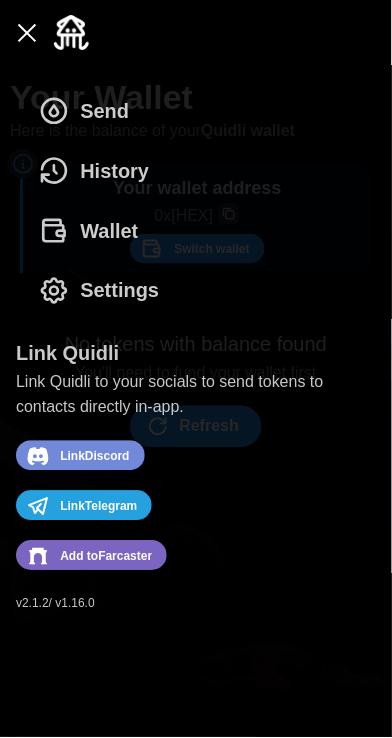 click 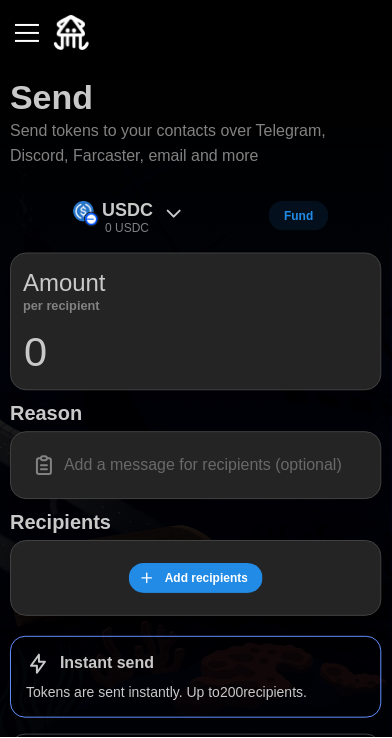 click on "0   USDC" at bounding box center [127, 228] 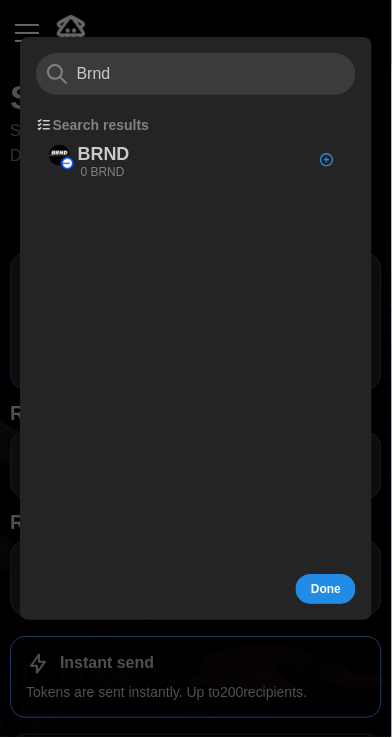 type on "Brnd" 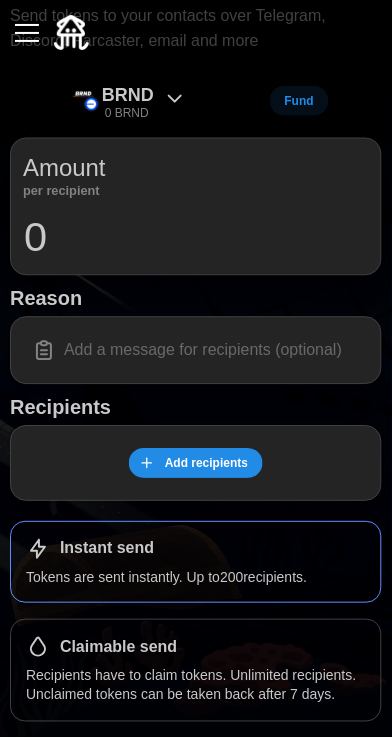 scroll, scrollTop: 168, scrollLeft: 0, axis: vertical 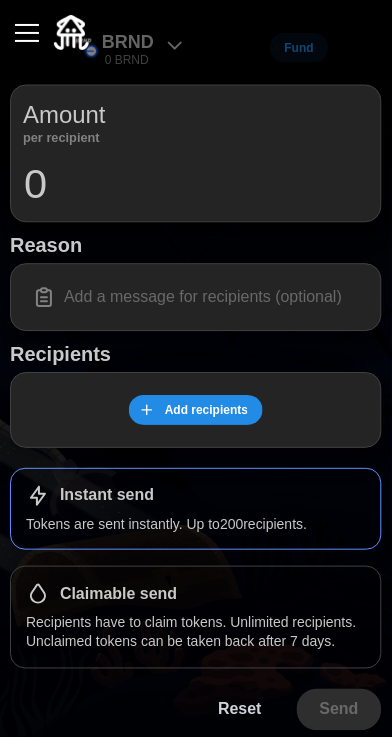 click on "Claimable send" at bounding box center (196, 595) 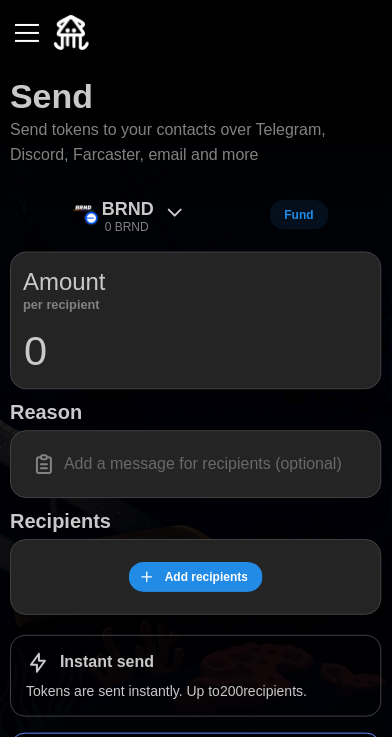 scroll, scrollTop: 0, scrollLeft: 0, axis: both 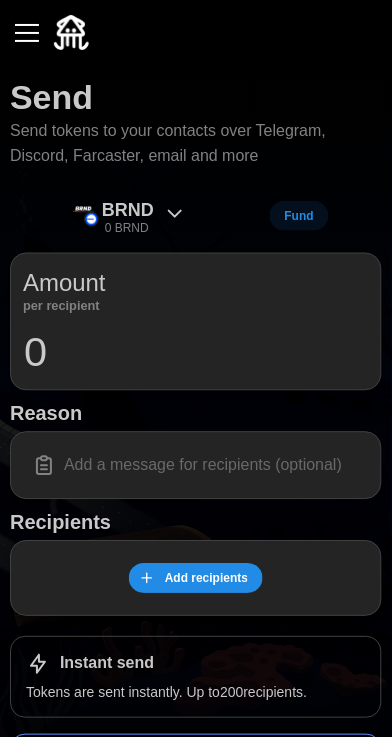 click at bounding box center (27, 33) 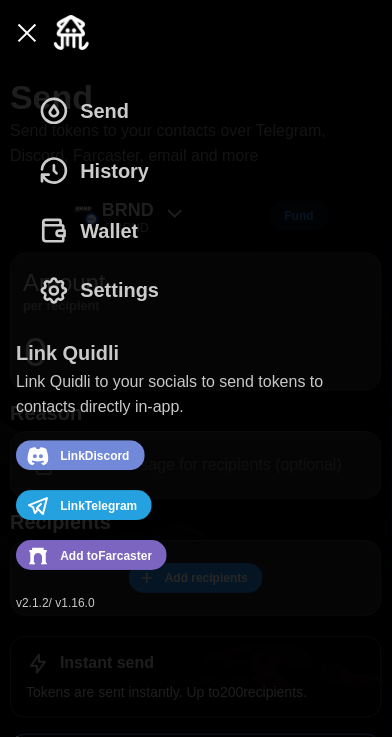 click on "Wallet" at bounding box center (88, 231) 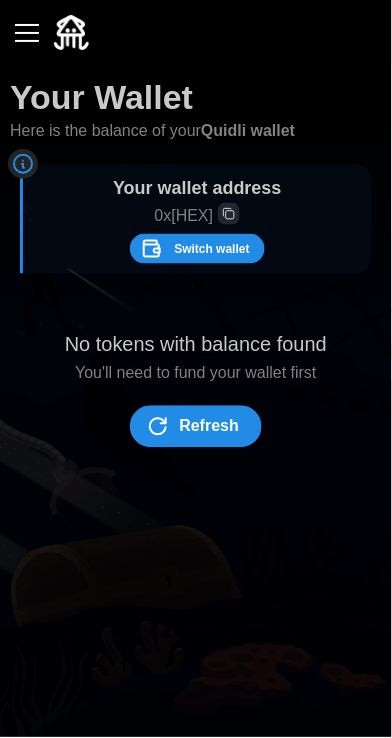 click on "Switch wallet" at bounding box center [194, 249] 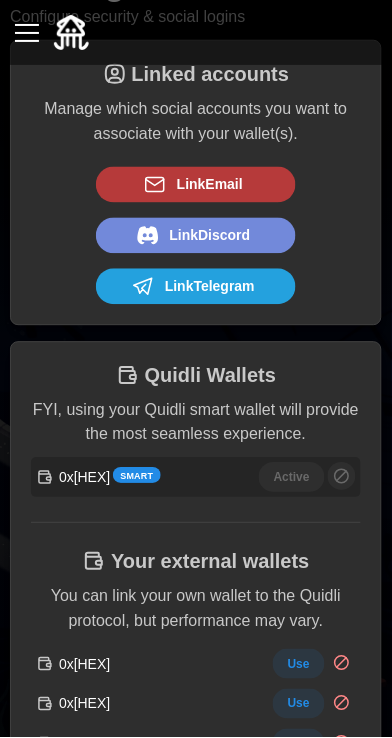 scroll, scrollTop: 0, scrollLeft: 0, axis: both 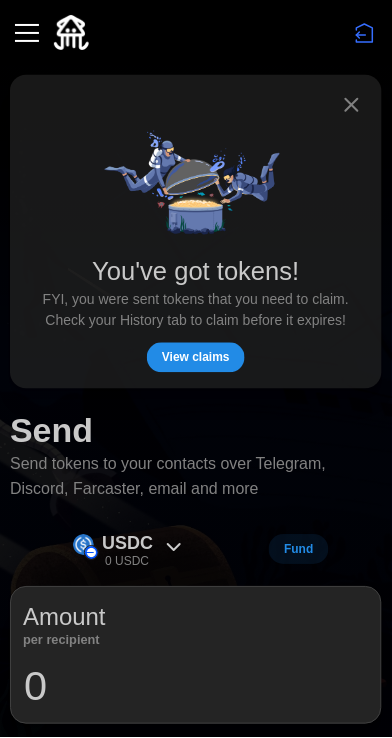 click on "You've got tokens! FYI, you were sent tokens that you need to claim. Check your History tab to claim before it expires! View claims" at bounding box center (196, 314) 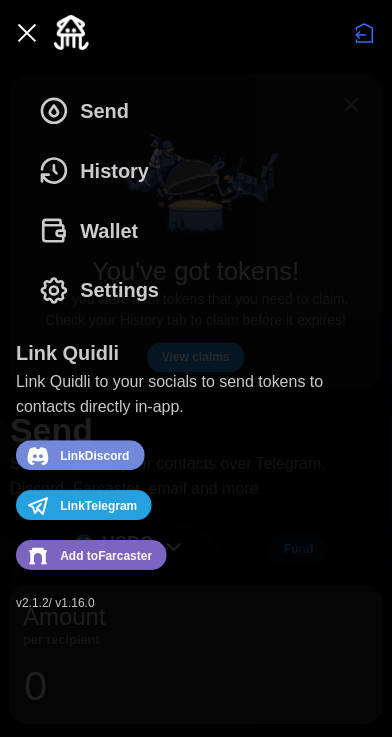 click on "History" at bounding box center (93, 171) 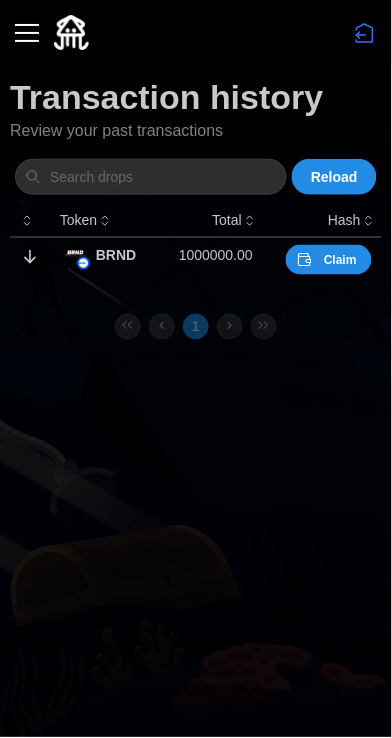 click on "Claim" at bounding box center [340, 260] 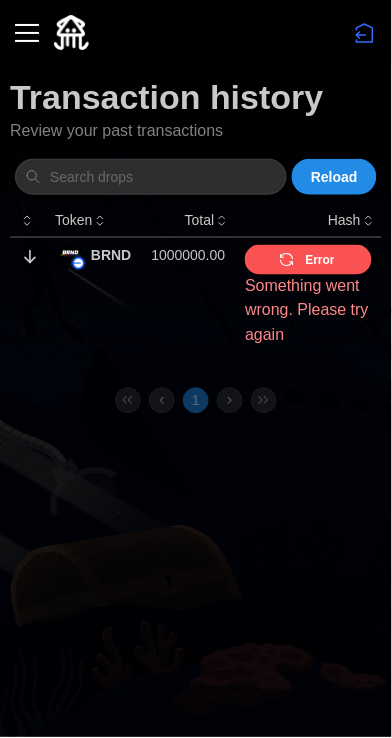 click on "Error" at bounding box center [320, 260] 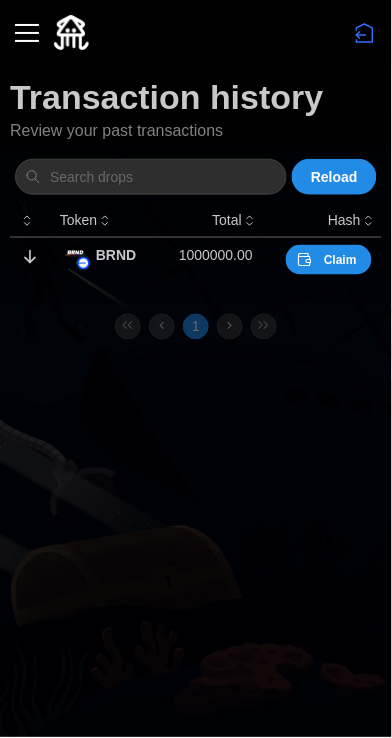click on "Claim" at bounding box center [340, 260] 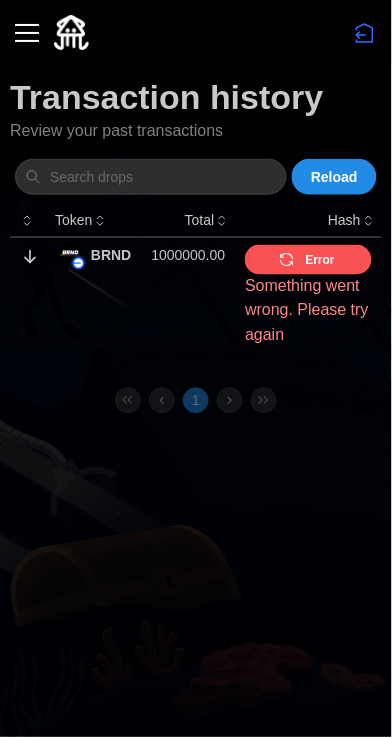 click on "Error" at bounding box center (306, 260) 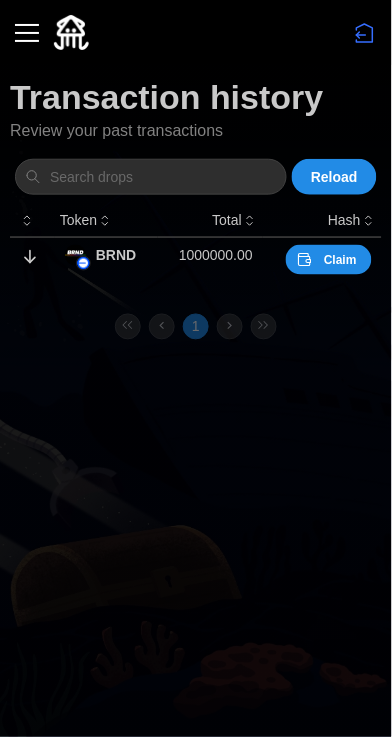click on "Claim" at bounding box center (340, 260) 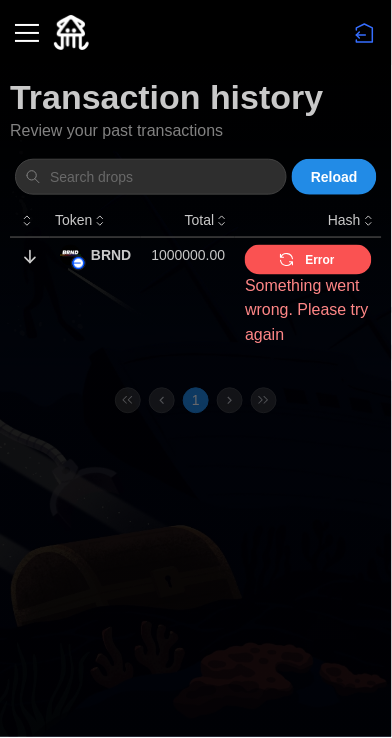 click on "Reload" at bounding box center [334, 177] 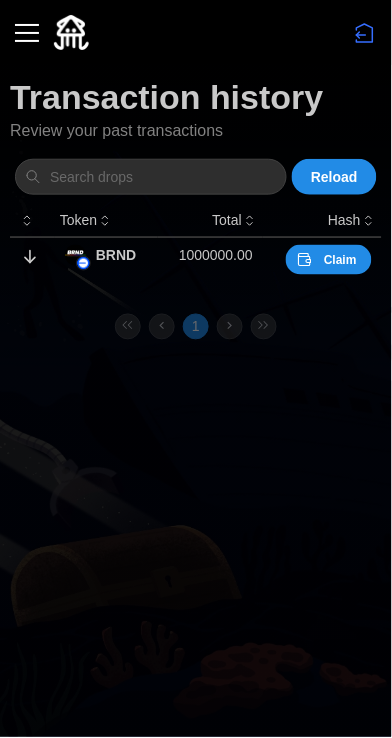 click on "Claim" at bounding box center [340, 260] 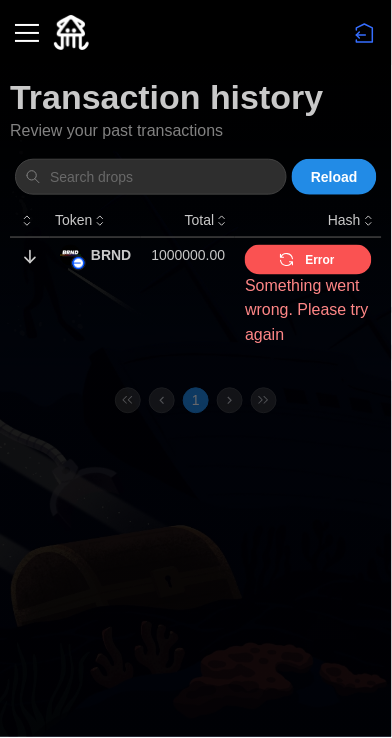 click on "Error" at bounding box center [306, 260] 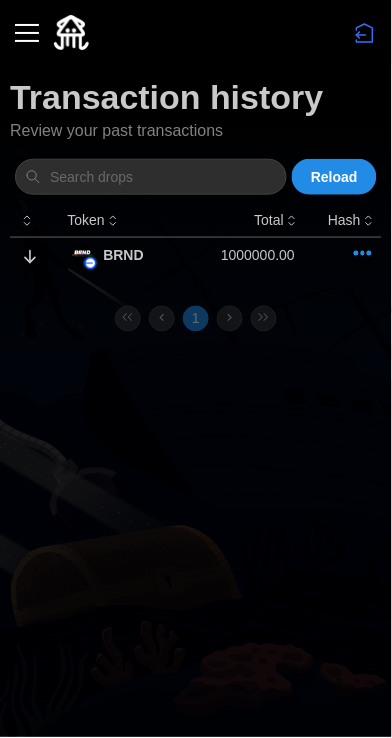click at bounding box center [343, 254] 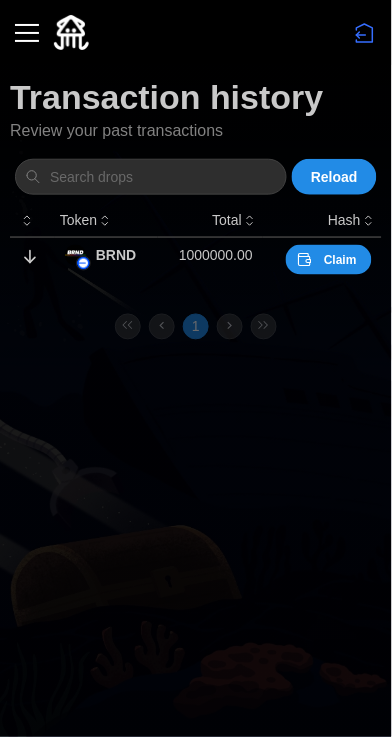 click on "Claim" at bounding box center [340, 260] 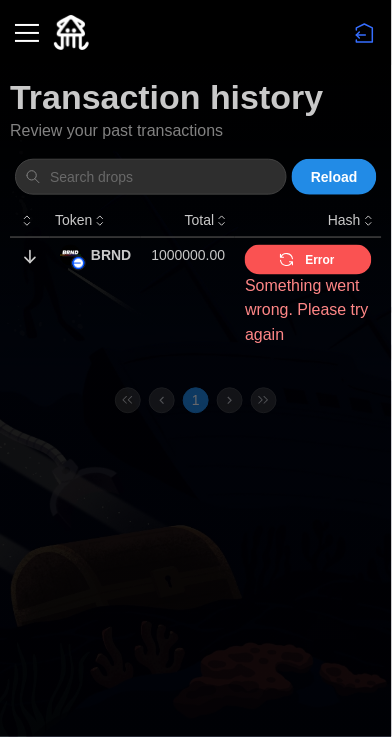 click on "Error" at bounding box center (306, 260) 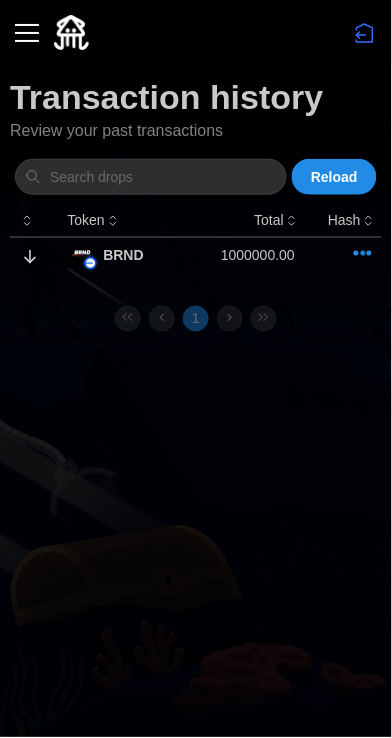 click at bounding box center [343, 254] 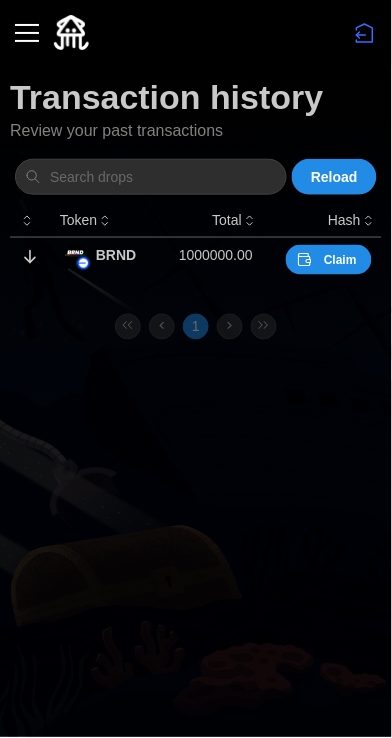 click on "Claim" at bounding box center (340, 260) 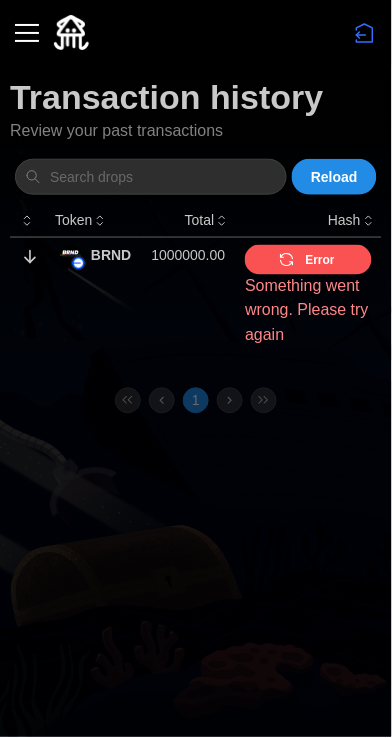 click on "1000000.00" at bounding box center [188, 255] 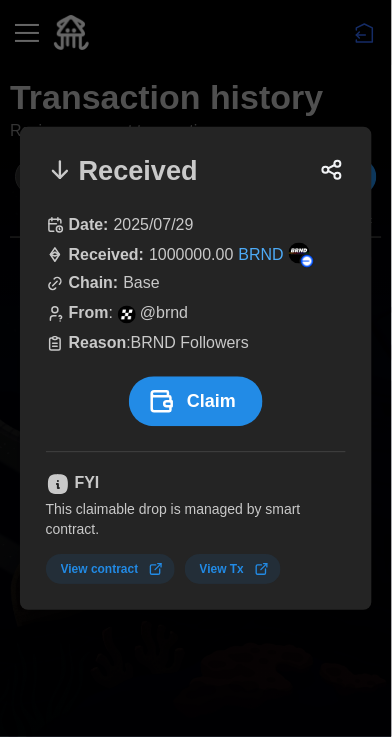 click on "Claim" at bounding box center (211, 402) 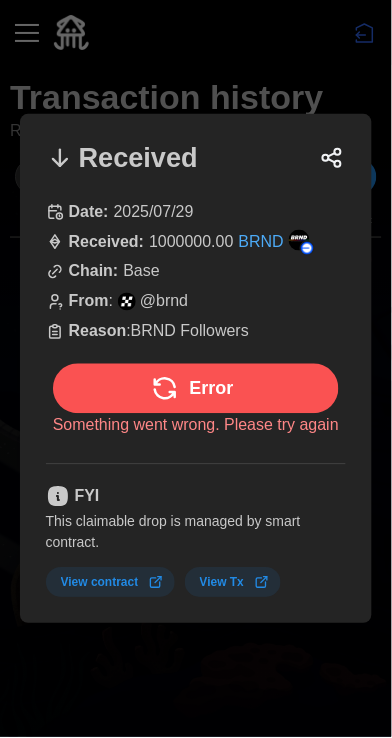 click on "Error" at bounding box center [212, 389] 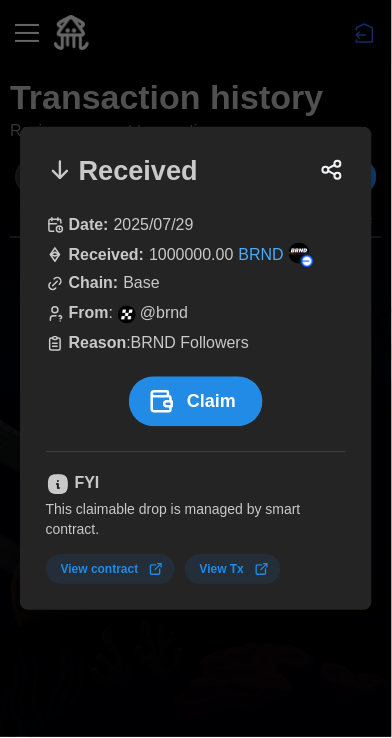 click on "Claim" at bounding box center (211, 402) 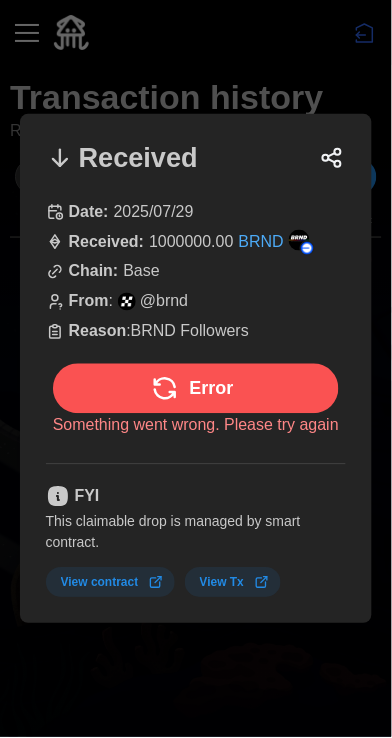 click on "Error" at bounding box center (191, 389) 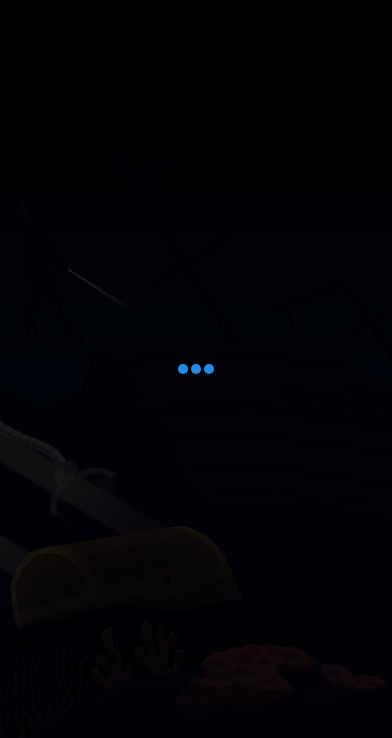 scroll, scrollTop: 0, scrollLeft: 0, axis: both 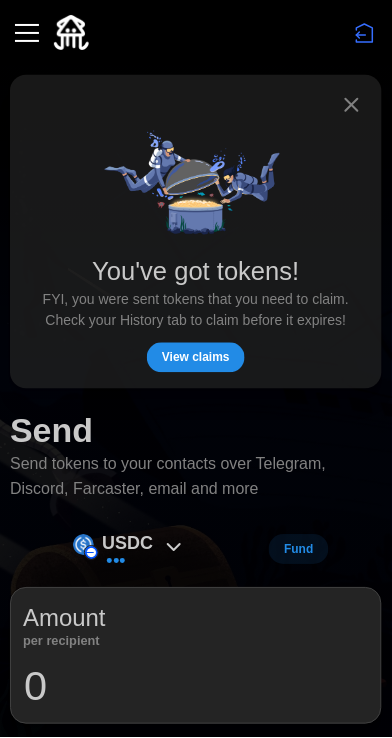 click on "View claims" at bounding box center [196, 358] 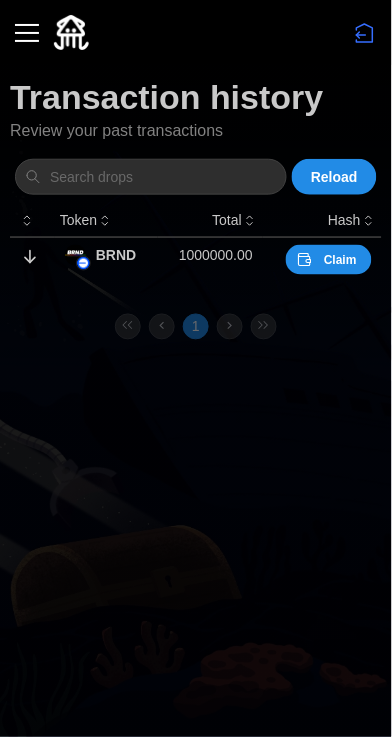 click on "Claim" at bounding box center (340, 260) 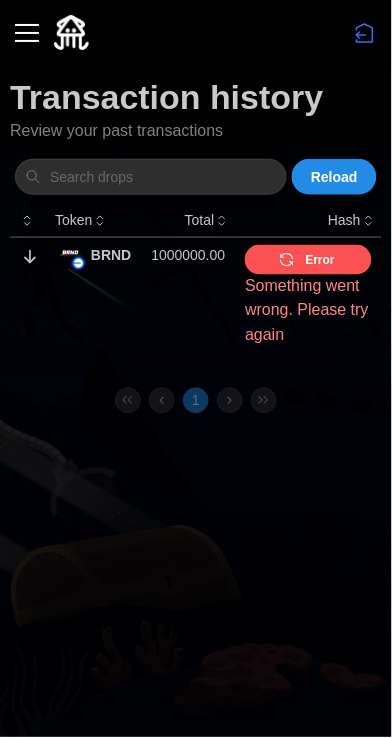 click on "Error" at bounding box center (306, 260) 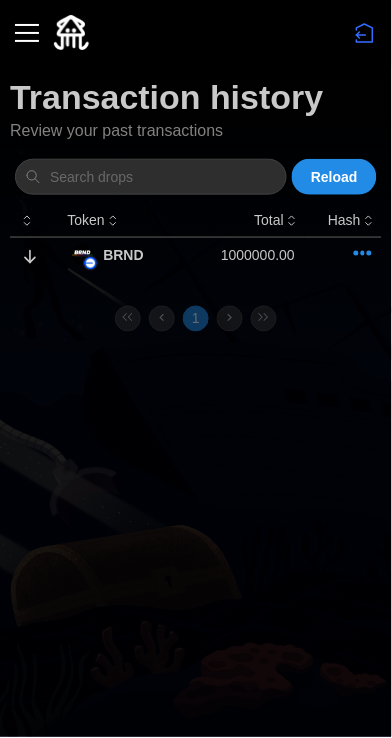 click at bounding box center [343, 254] 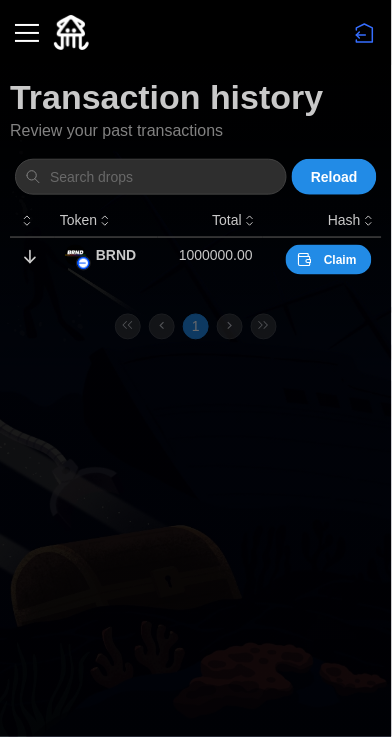 click on "Claim" at bounding box center [340, 260] 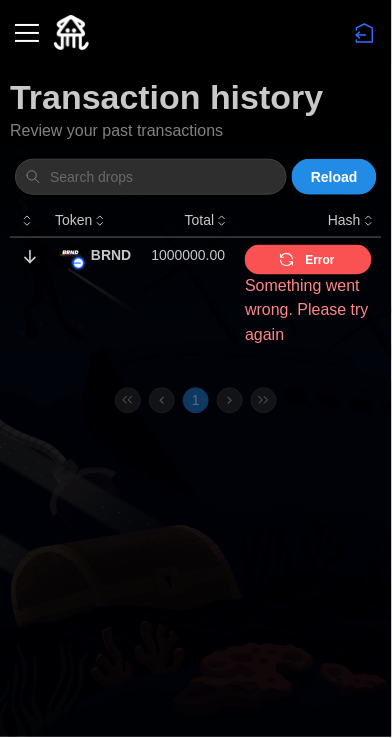click on "Error" at bounding box center [320, 260] 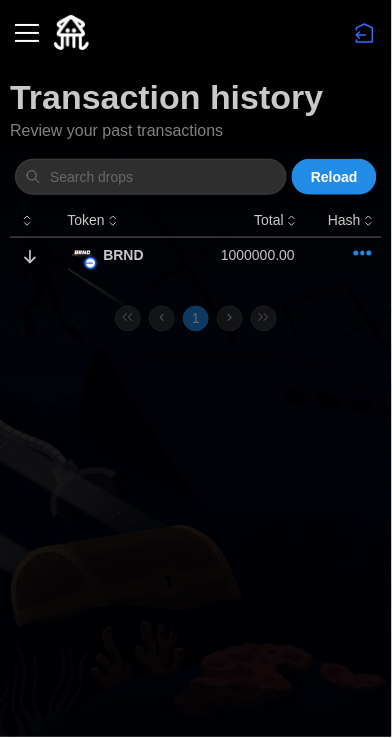 click at bounding box center [343, 254] 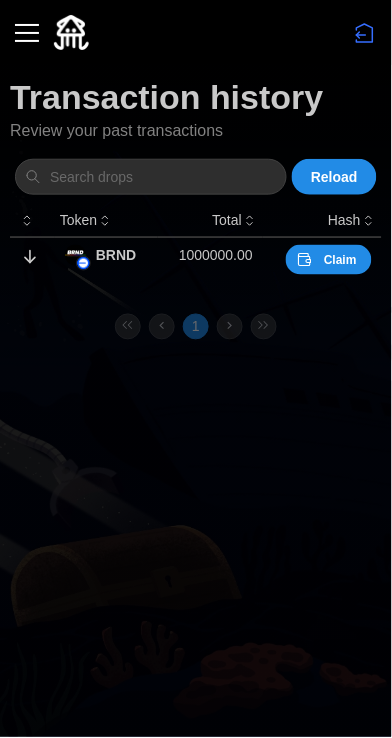 click on "Claim" at bounding box center [340, 260] 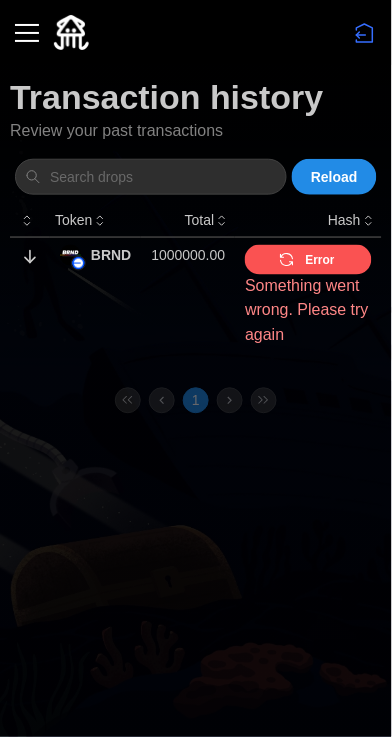 click on "Error" at bounding box center (306, 260) 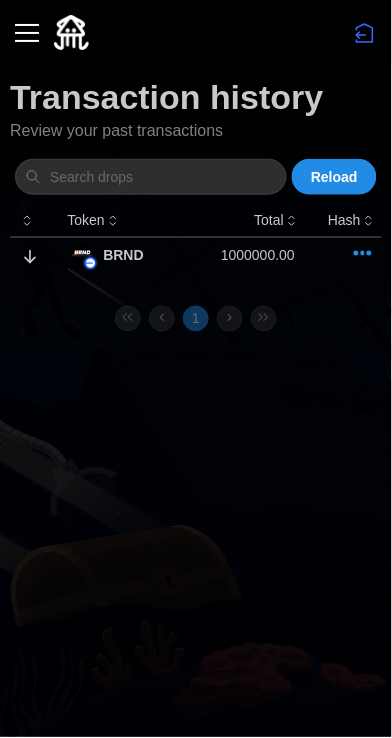 click at bounding box center [363, 254] 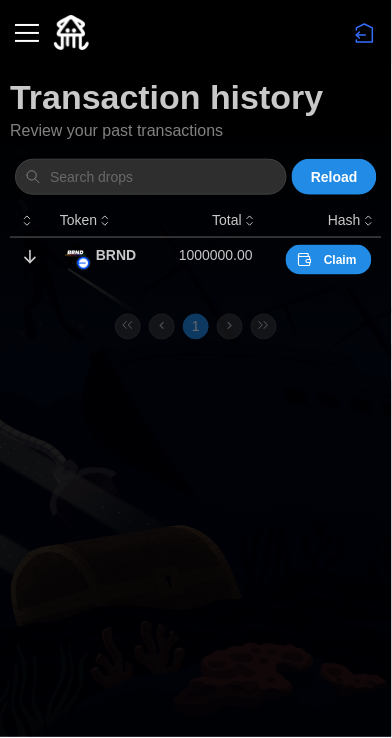 click on "Claim" at bounding box center (340, 260) 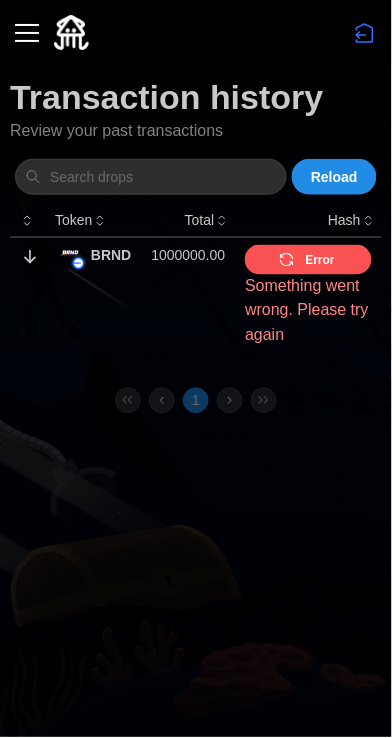click on "Error" at bounding box center (306, 260) 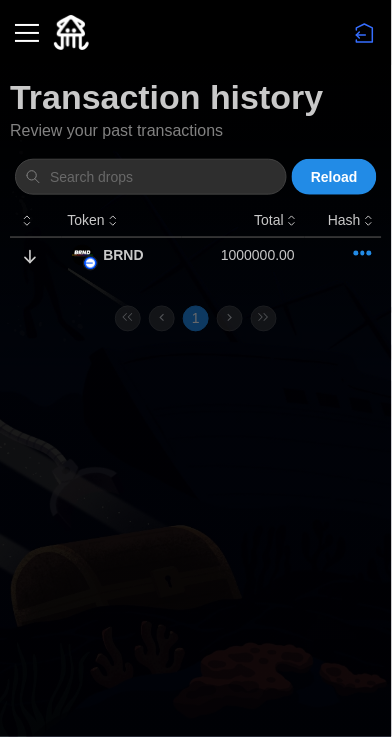 click at bounding box center [27, 33] 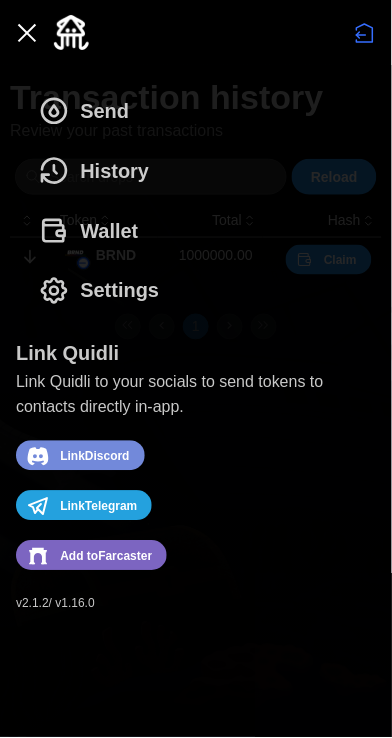 click 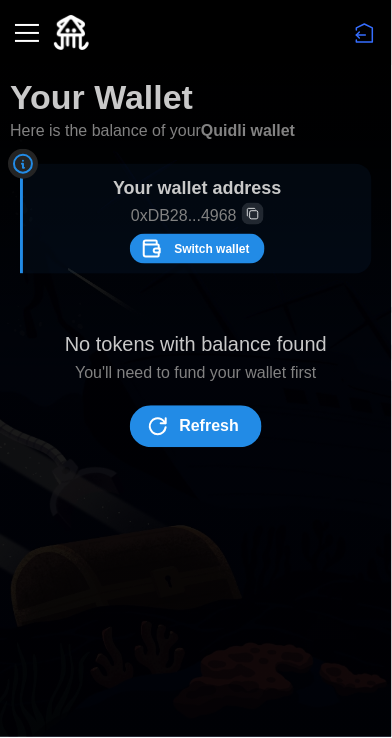 click on "Switch wallet" at bounding box center [211, 249] 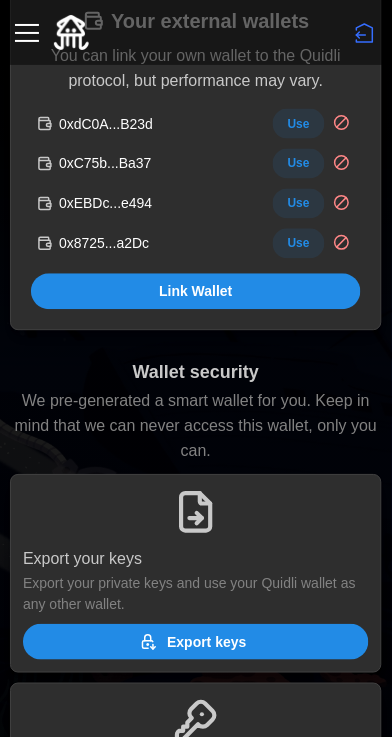 scroll, scrollTop: 653, scrollLeft: 0, axis: vertical 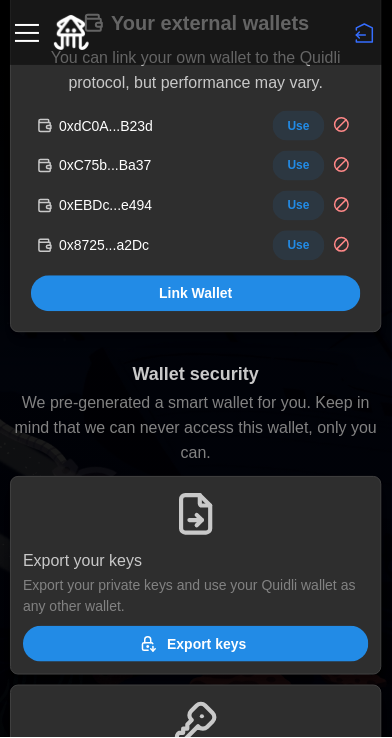 click on "Link Wallet" at bounding box center (196, 294) 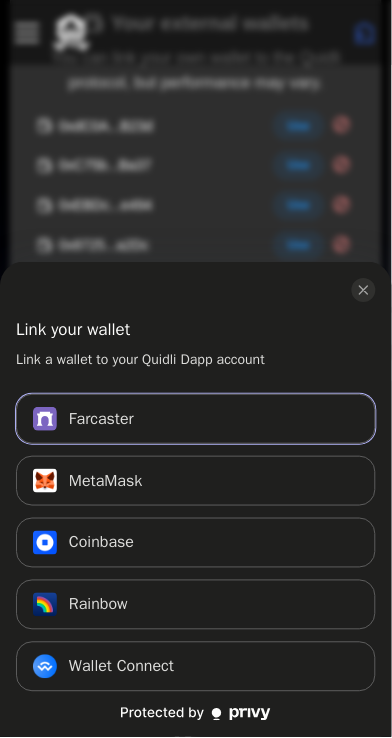 click on "Farcaster Connect" at bounding box center [196, 419] 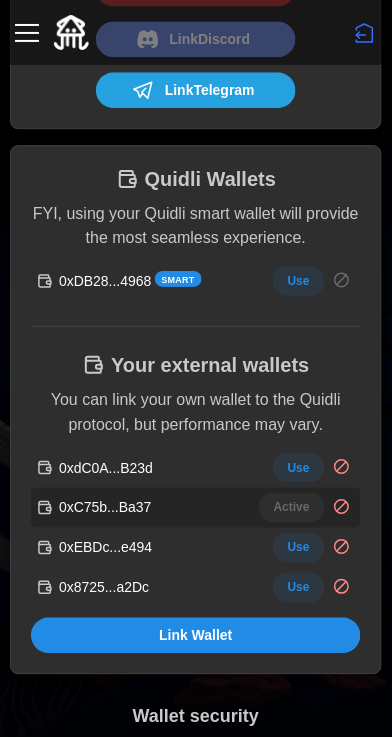 scroll, scrollTop: 0, scrollLeft: 0, axis: both 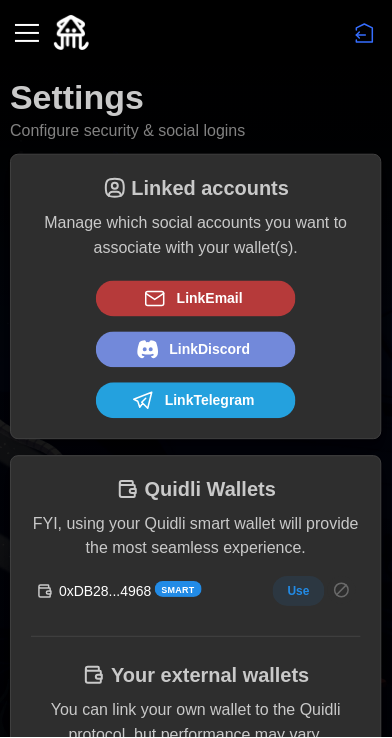 click at bounding box center (27, 33) 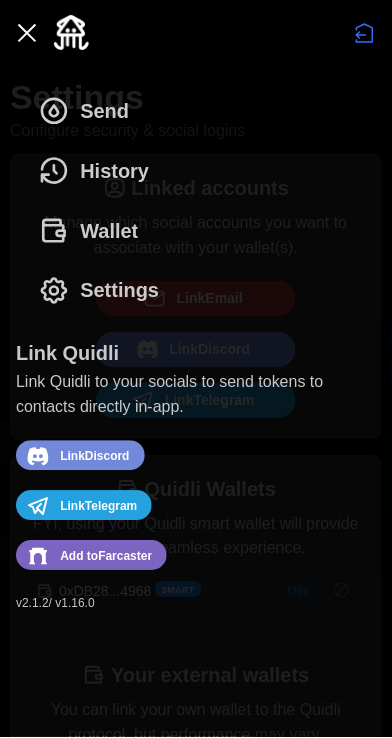 click on "History" at bounding box center [93, 171] 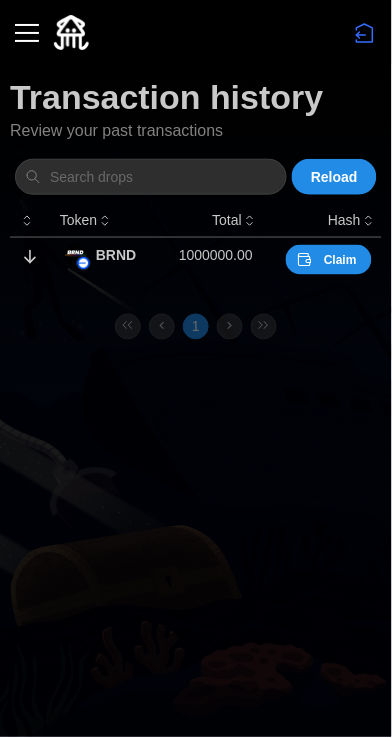 click on "Claim" at bounding box center (340, 260) 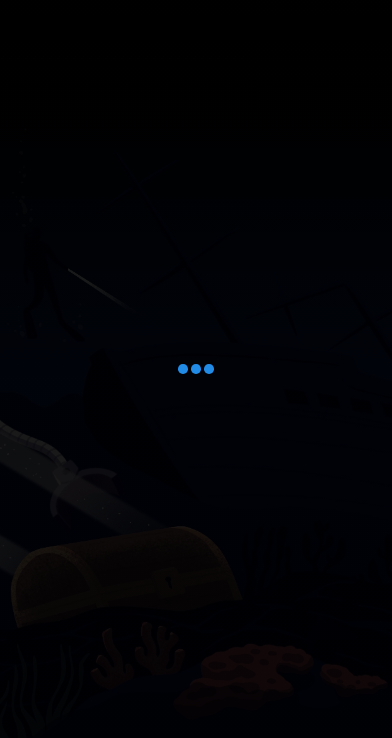 scroll, scrollTop: 0, scrollLeft: 0, axis: both 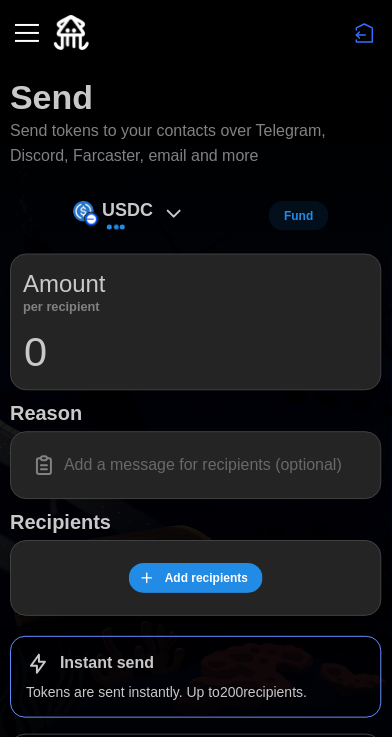 click at bounding box center (27, 33) 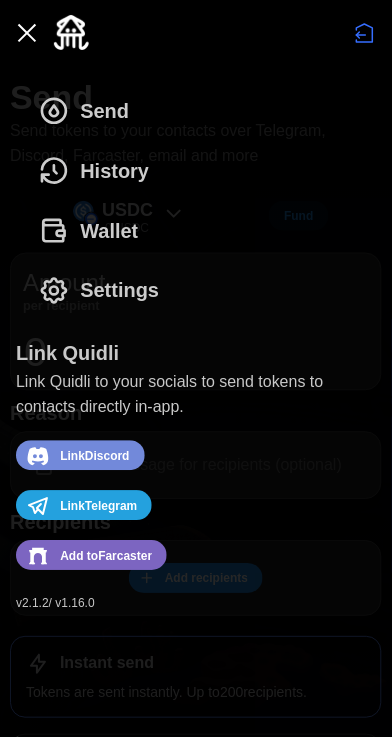 click at bounding box center [27, 33] 